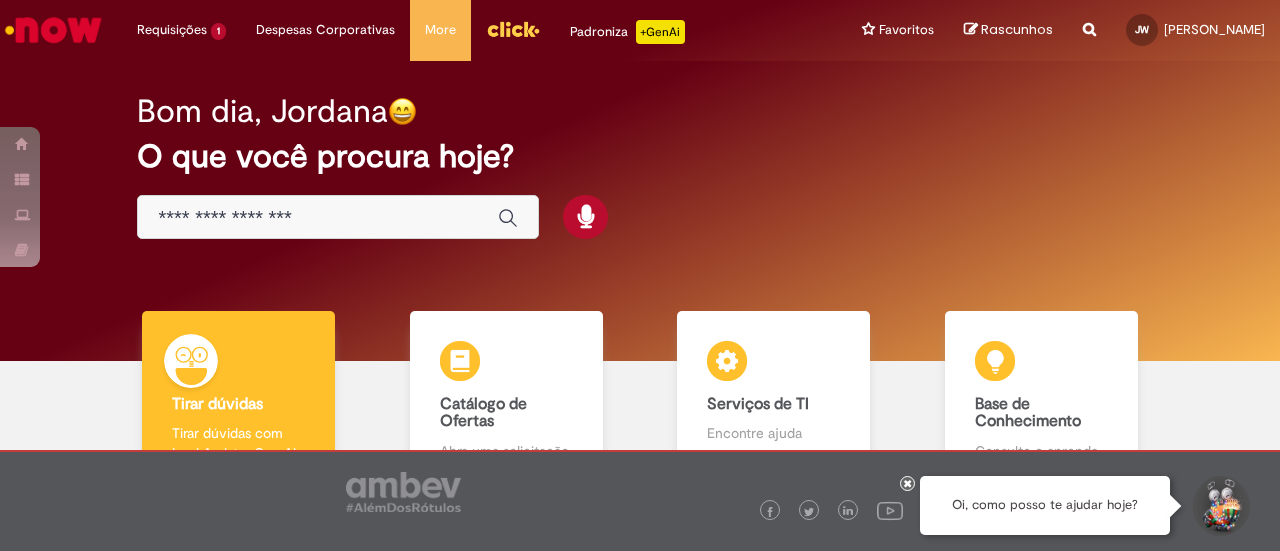 scroll, scrollTop: 0, scrollLeft: 0, axis: both 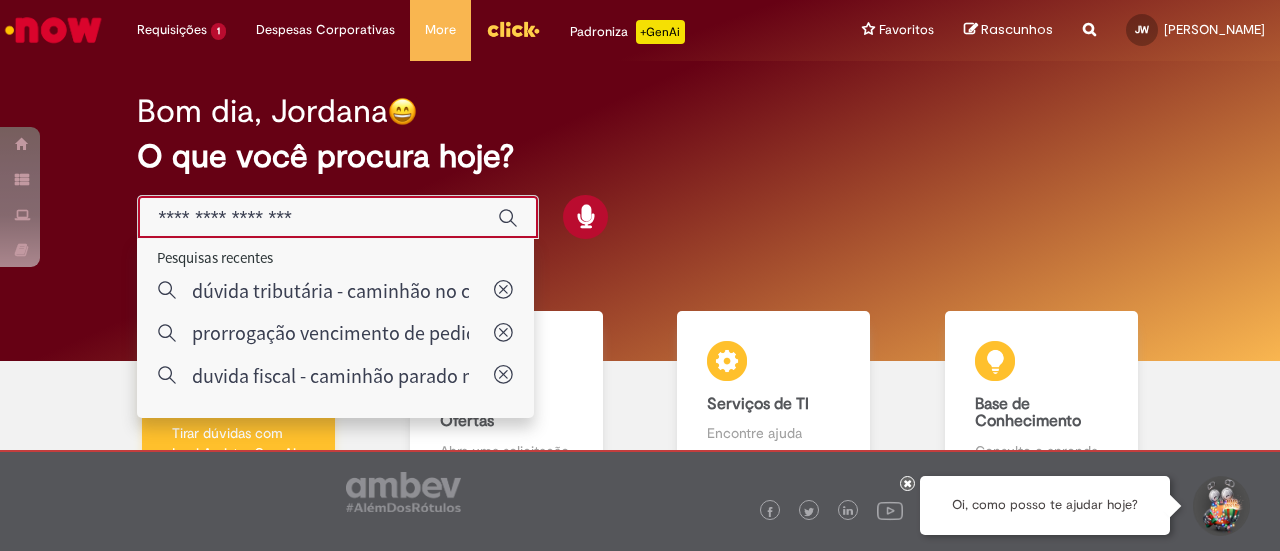 type on "**********" 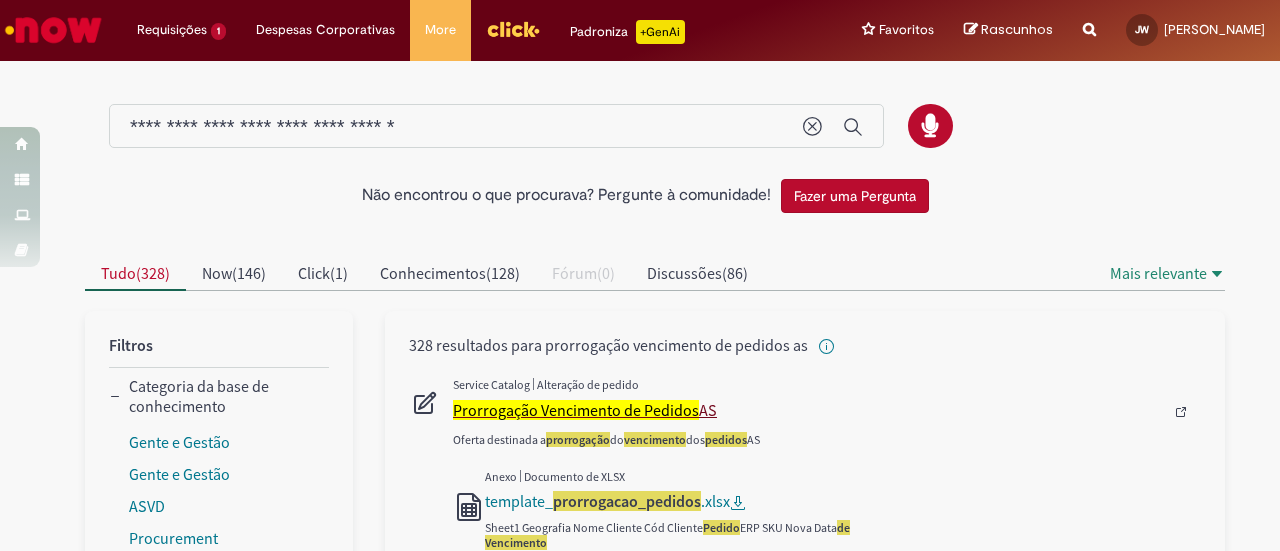 click on "Prorrogação Vencimento de Pedidos" at bounding box center (576, 410) 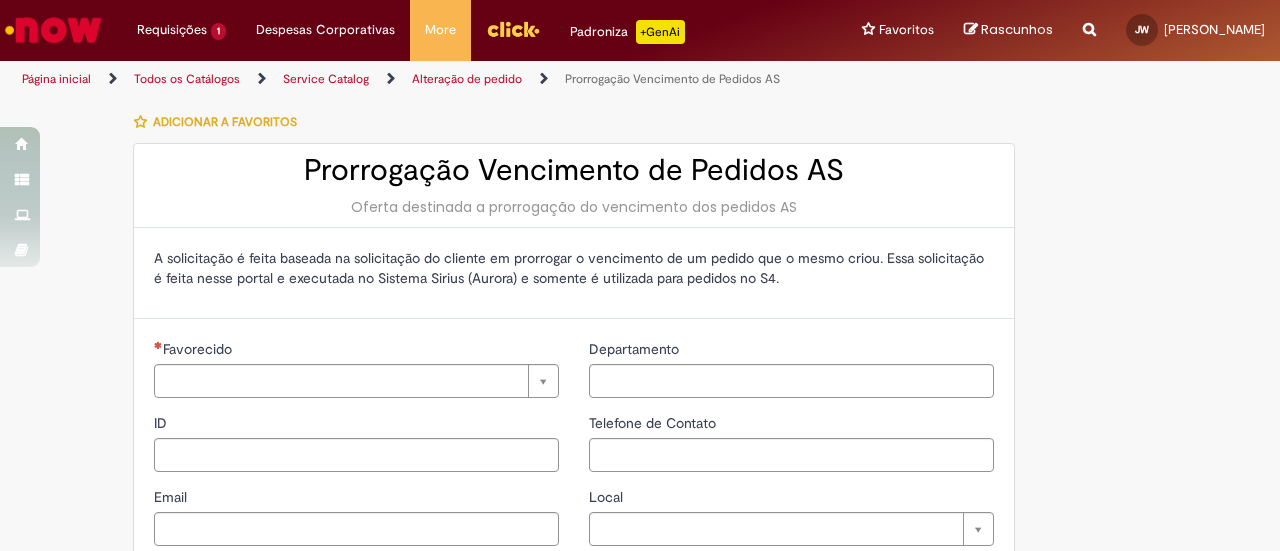 type on "********" 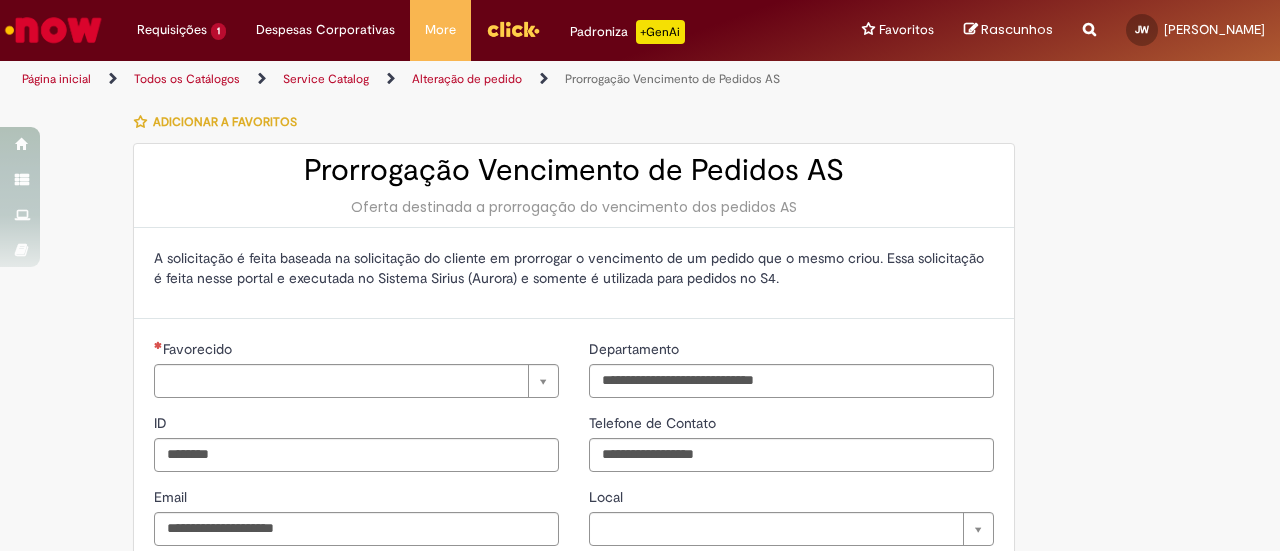 type on "**********" 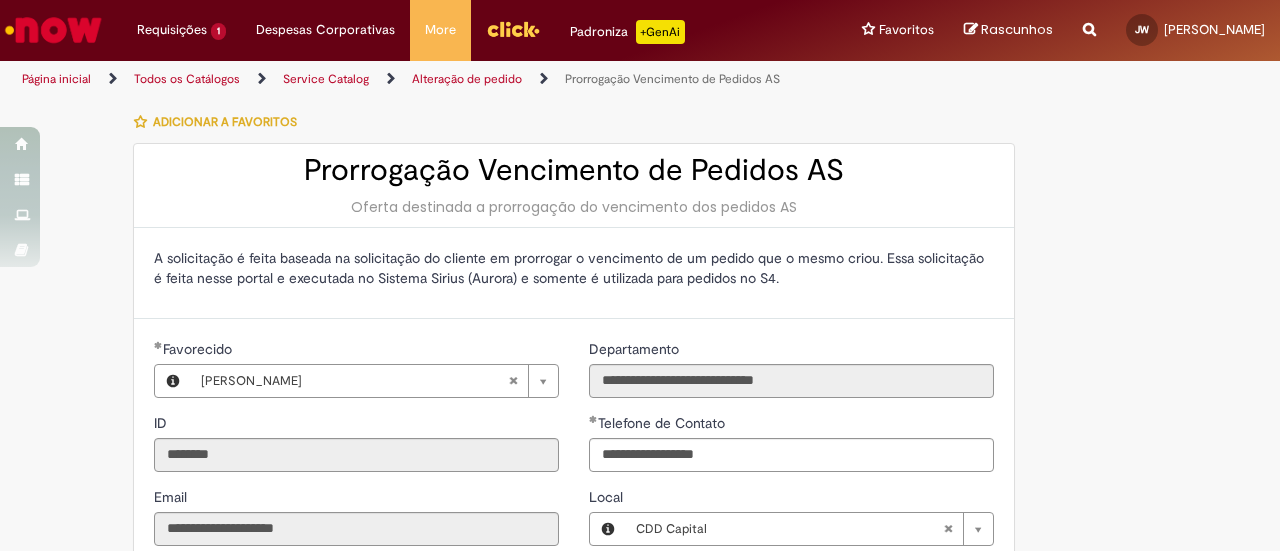 type on "**********" 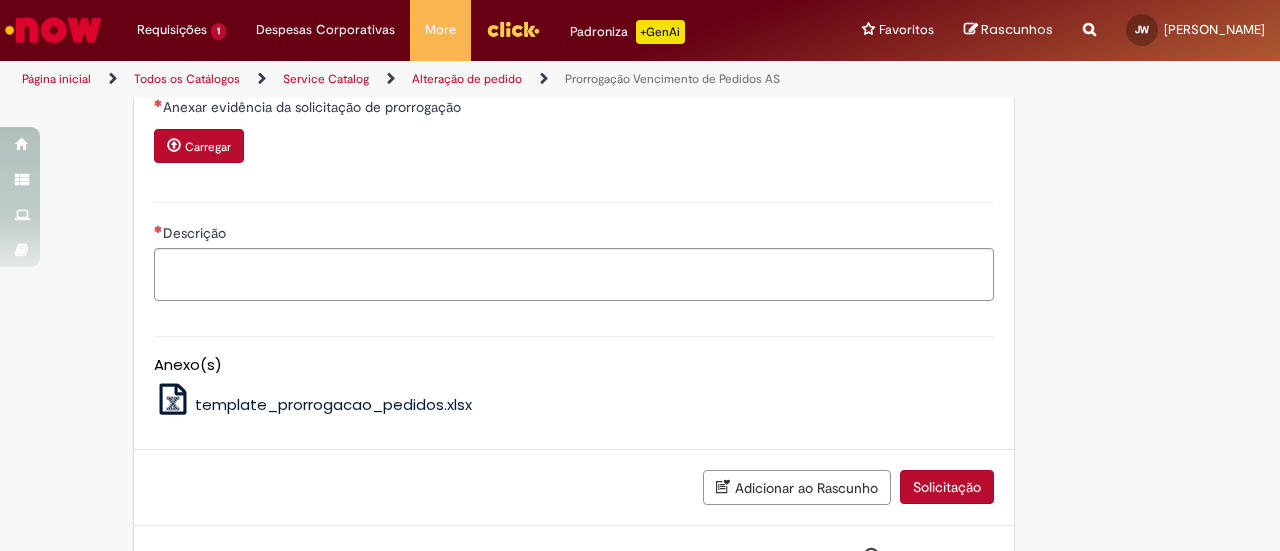 scroll, scrollTop: 875, scrollLeft: 0, axis: vertical 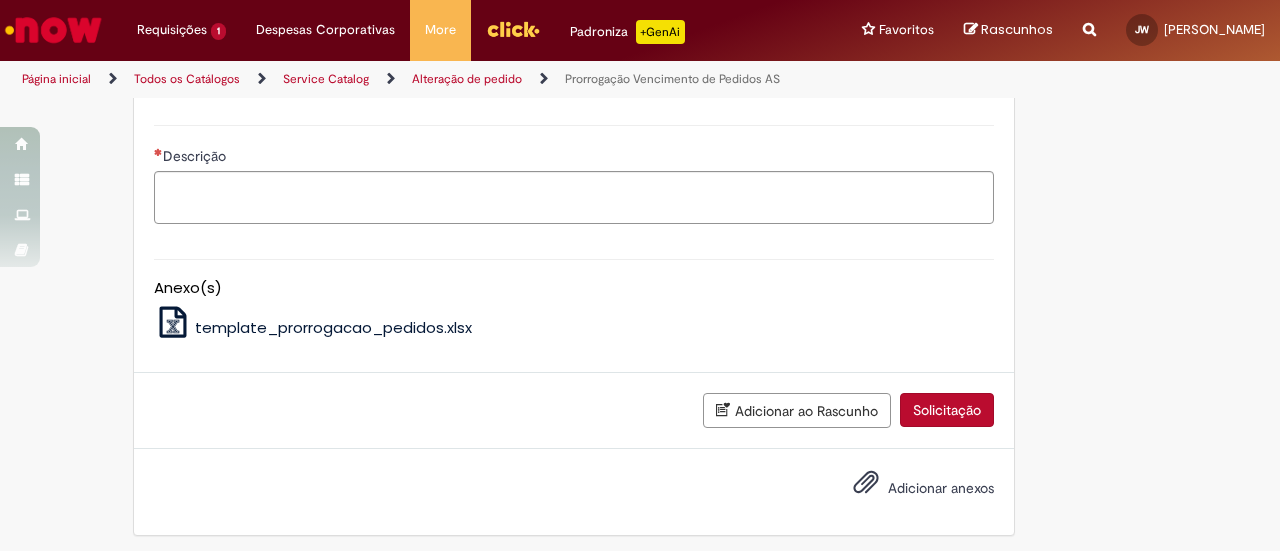 click on "template_prorrogacao_pedidos.xlsx" at bounding box center [333, 327] 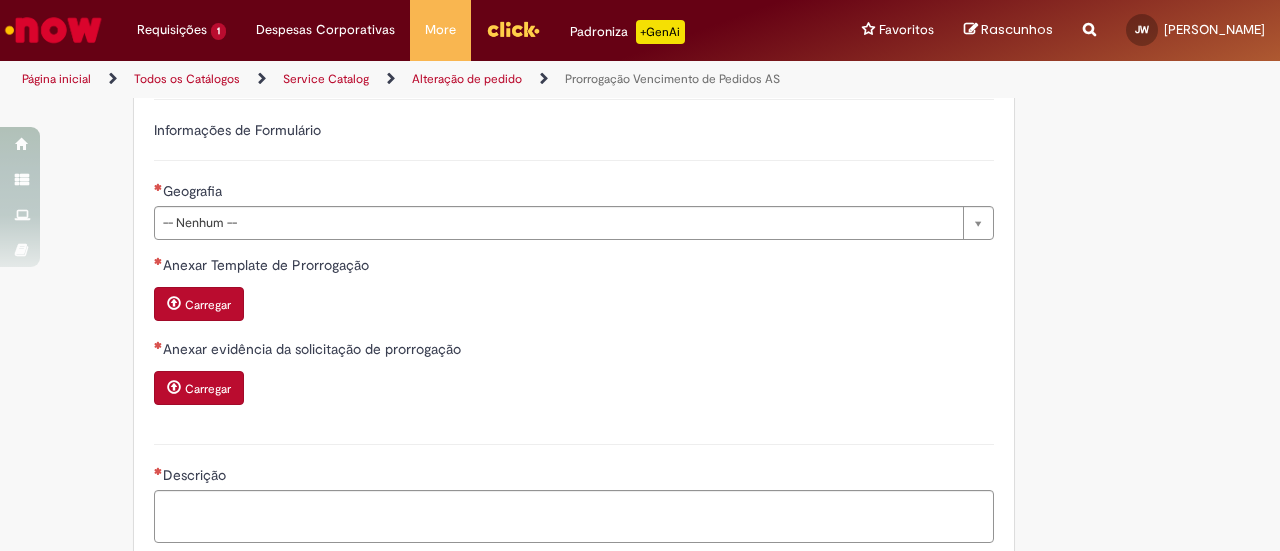 scroll, scrollTop: 575, scrollLeft: 0, axis: vertical 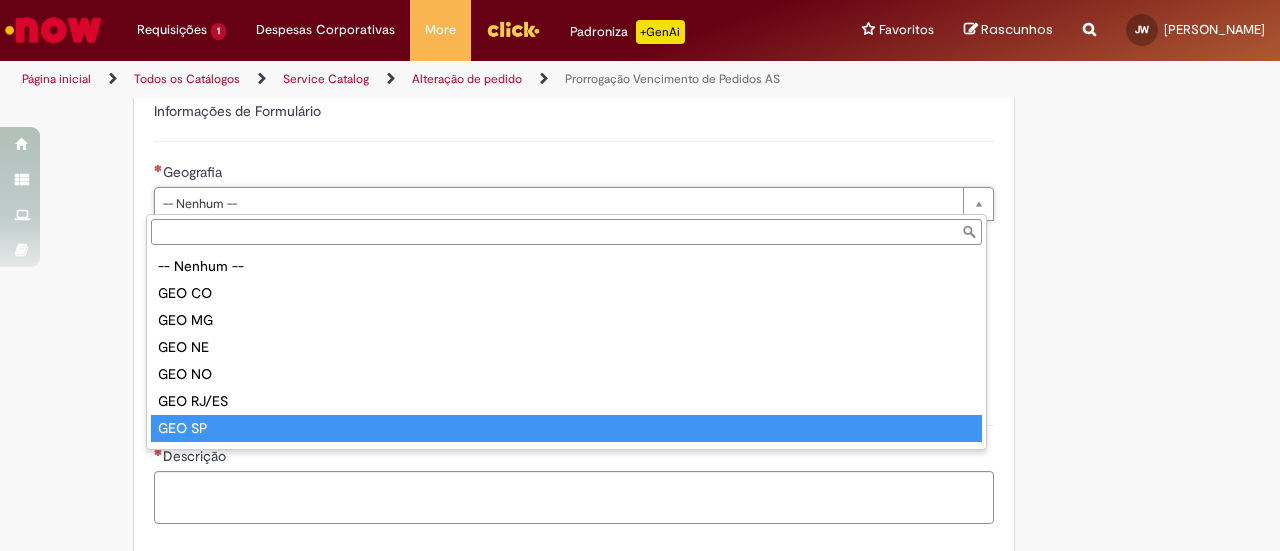 type on "******" 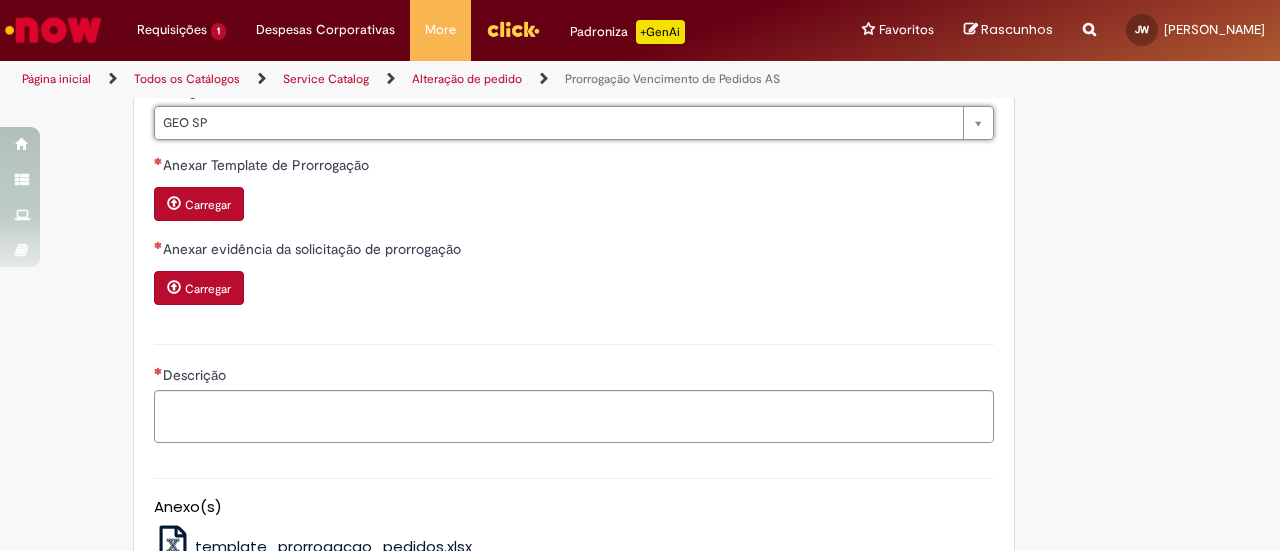 scroll, scrollTop: 675, scrollLeft: 0, axis: vertical 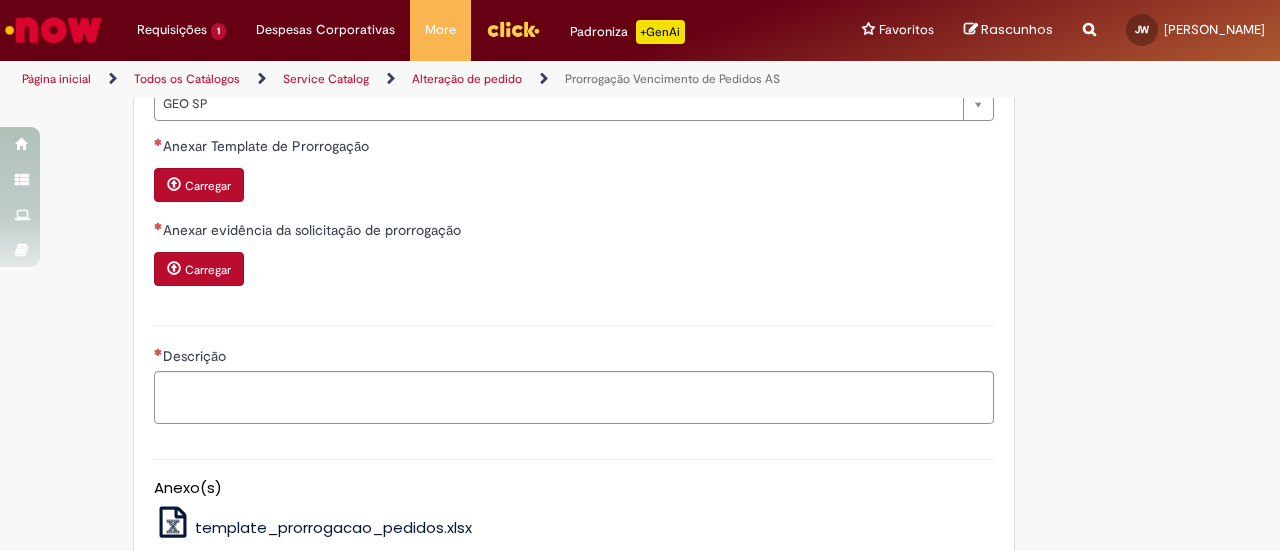 drag, startPoint x: 962, startPoint y: 245, endPoint x: 872, endPoint y: 246, distance: 90.005554 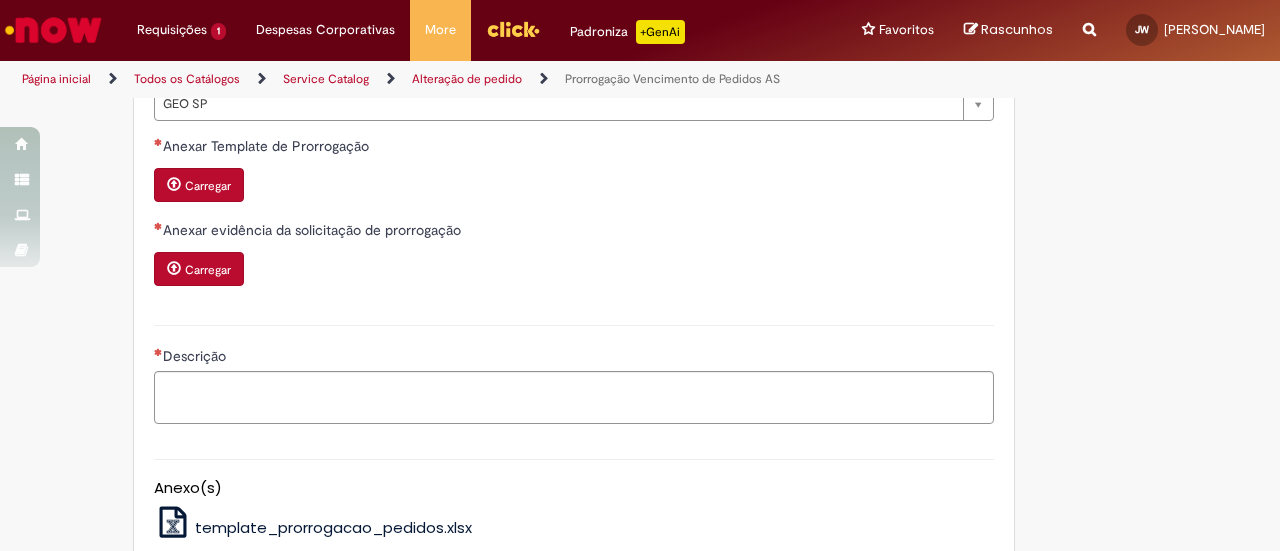 click on "Carregar" at bounding box center [208, 186] 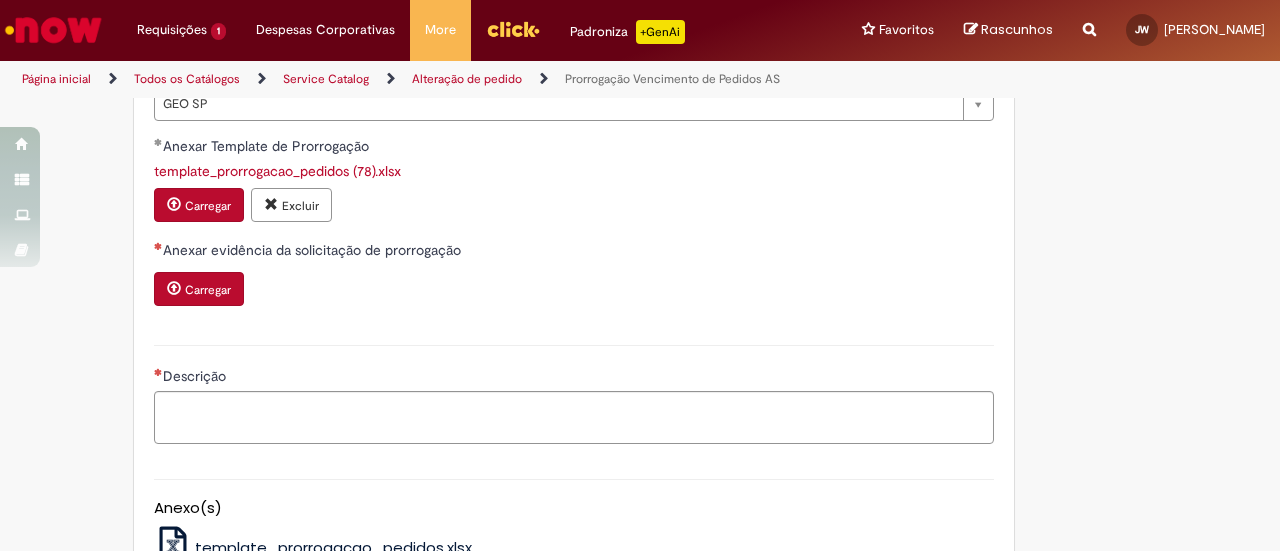 click on "Carregar" at bounding box center (199, 289) 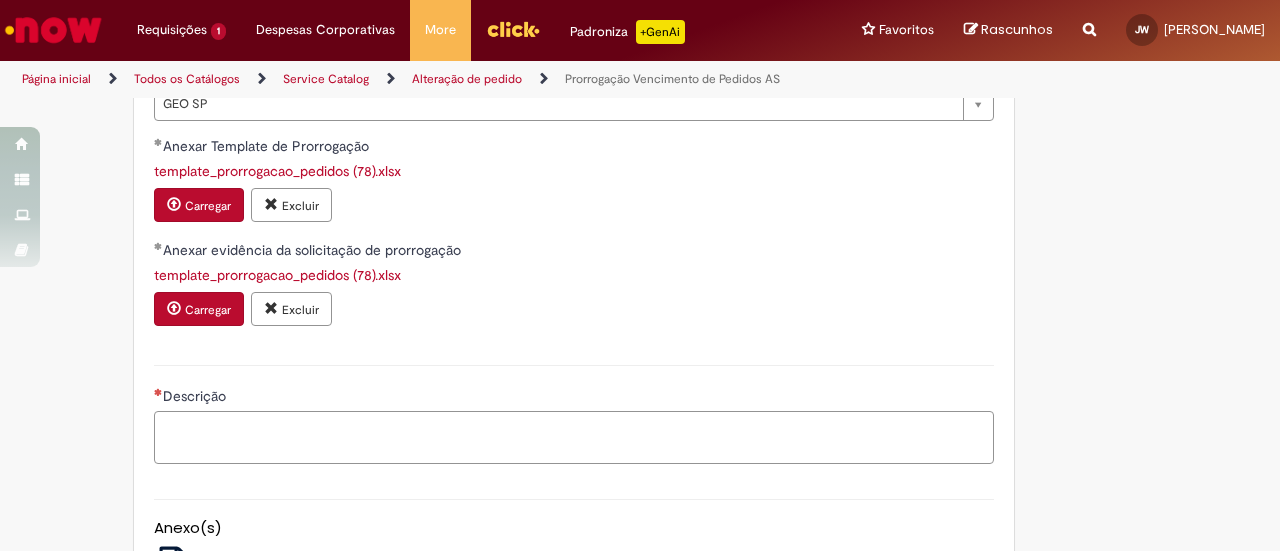 click on "Descrição" at bounding box center [574, 437] 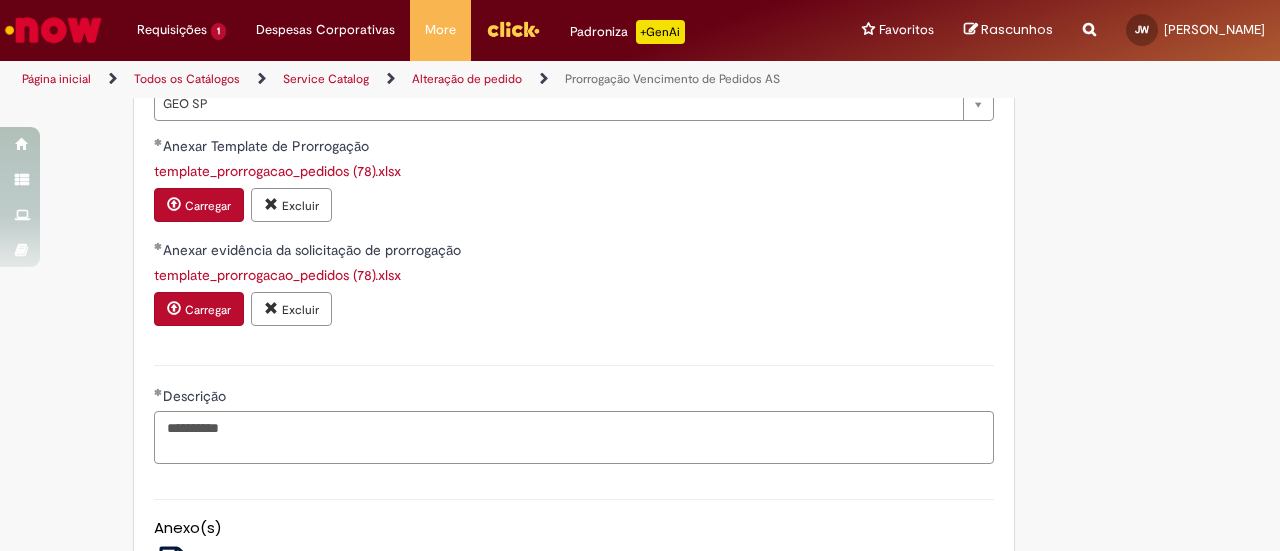 type on "**********" 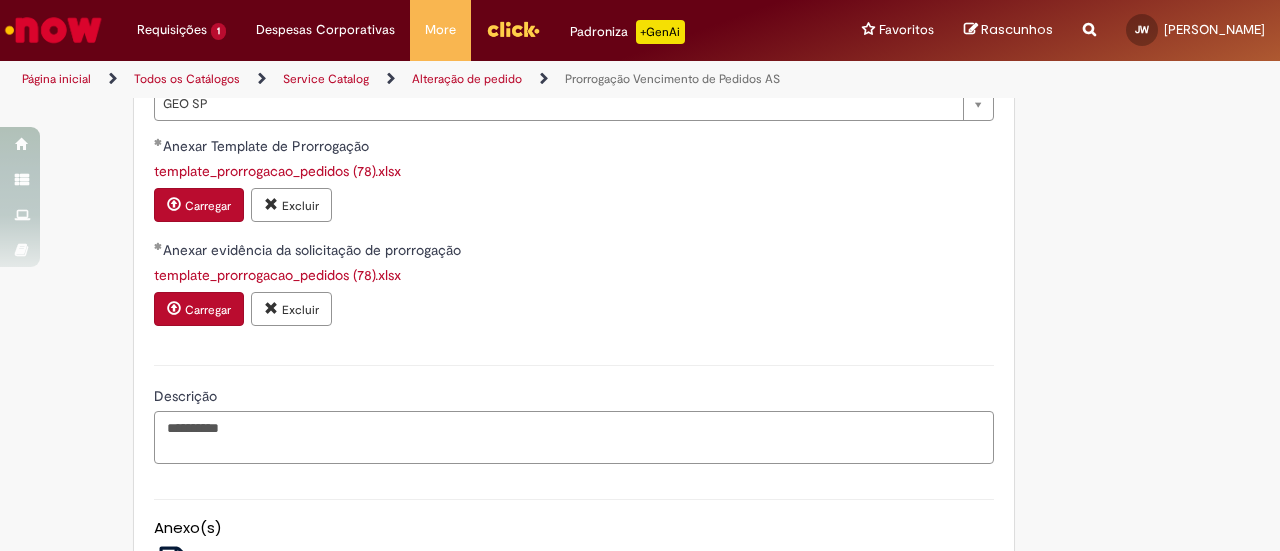 scroll, scrollTop: 875, scrollLeft: 0, axis: vertical 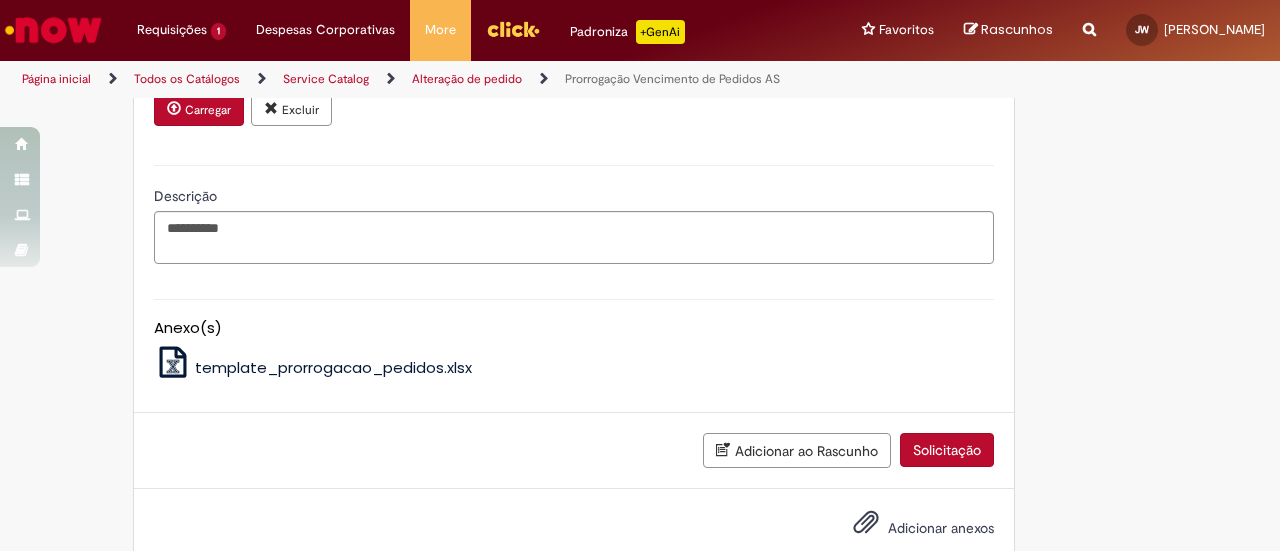 click on "Solicitação" at bounding box center [947, 450] 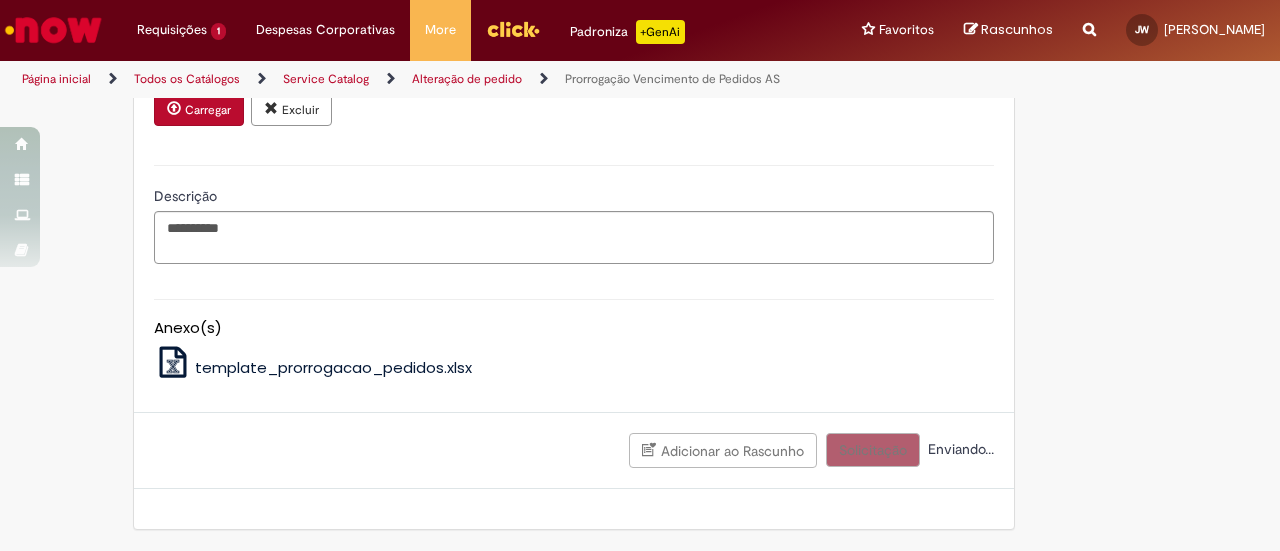 scroll, scrollTop: 870, scrollLeft: 0, axis: vertical 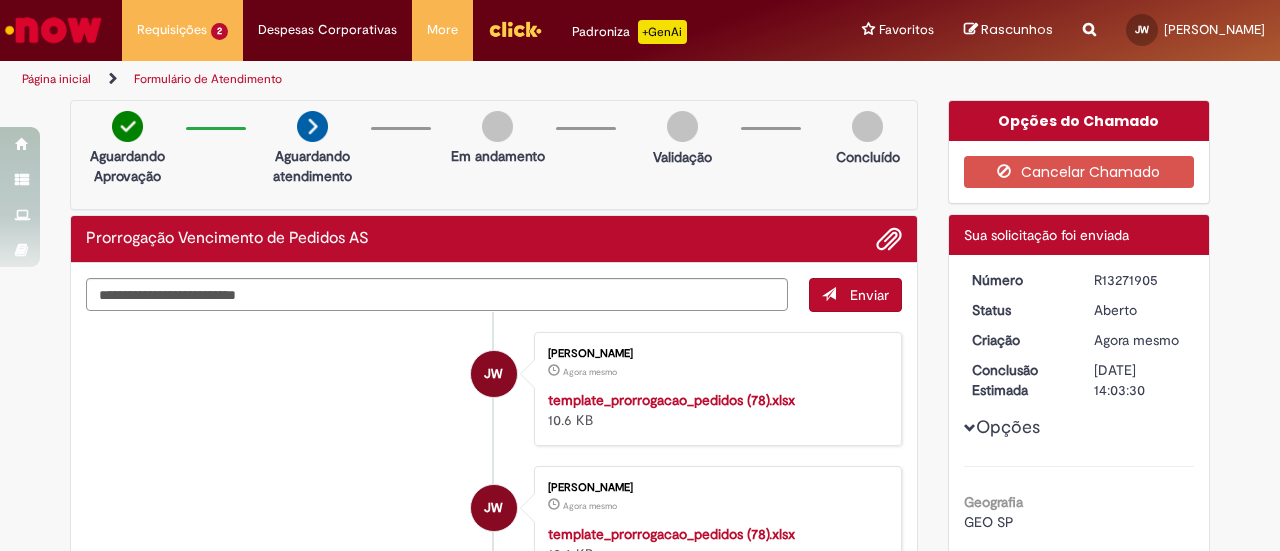 drag, startPoint x: 1090, startPoint y: 280, endPoint x: 1151, endPoint y: 282, distance: 61.03278 